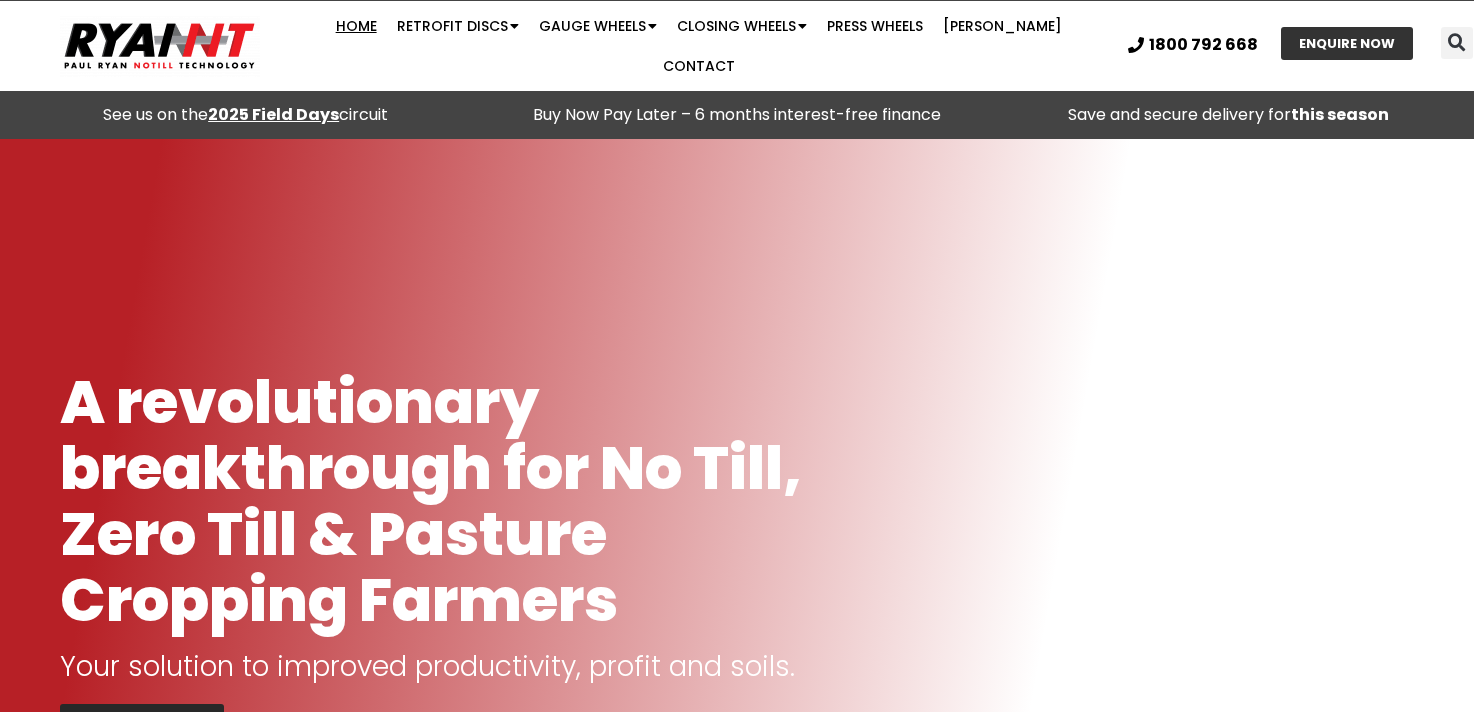 scroll, scrollTop: 0, scrollLeft: 0, axis: both 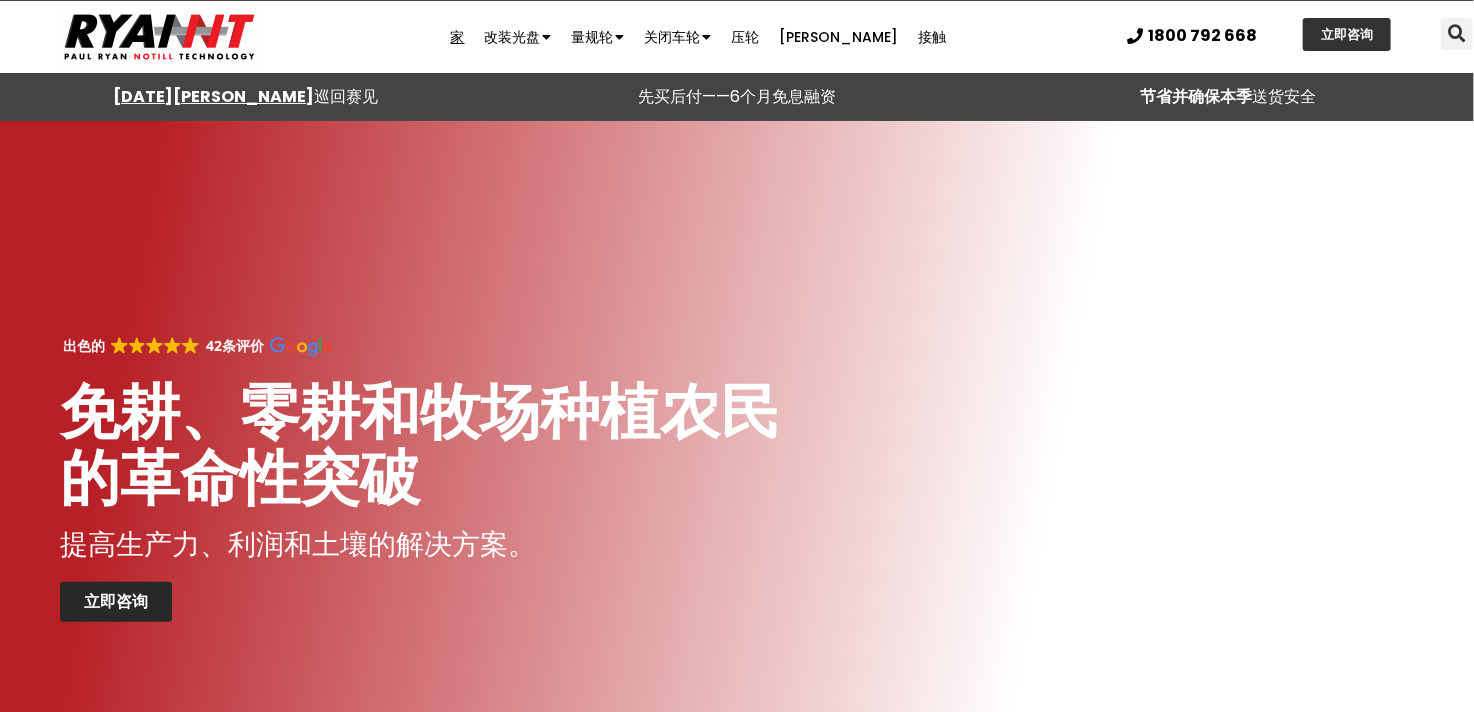click on "先买后付——6个月免息融资" at bounding box center [736, 97] 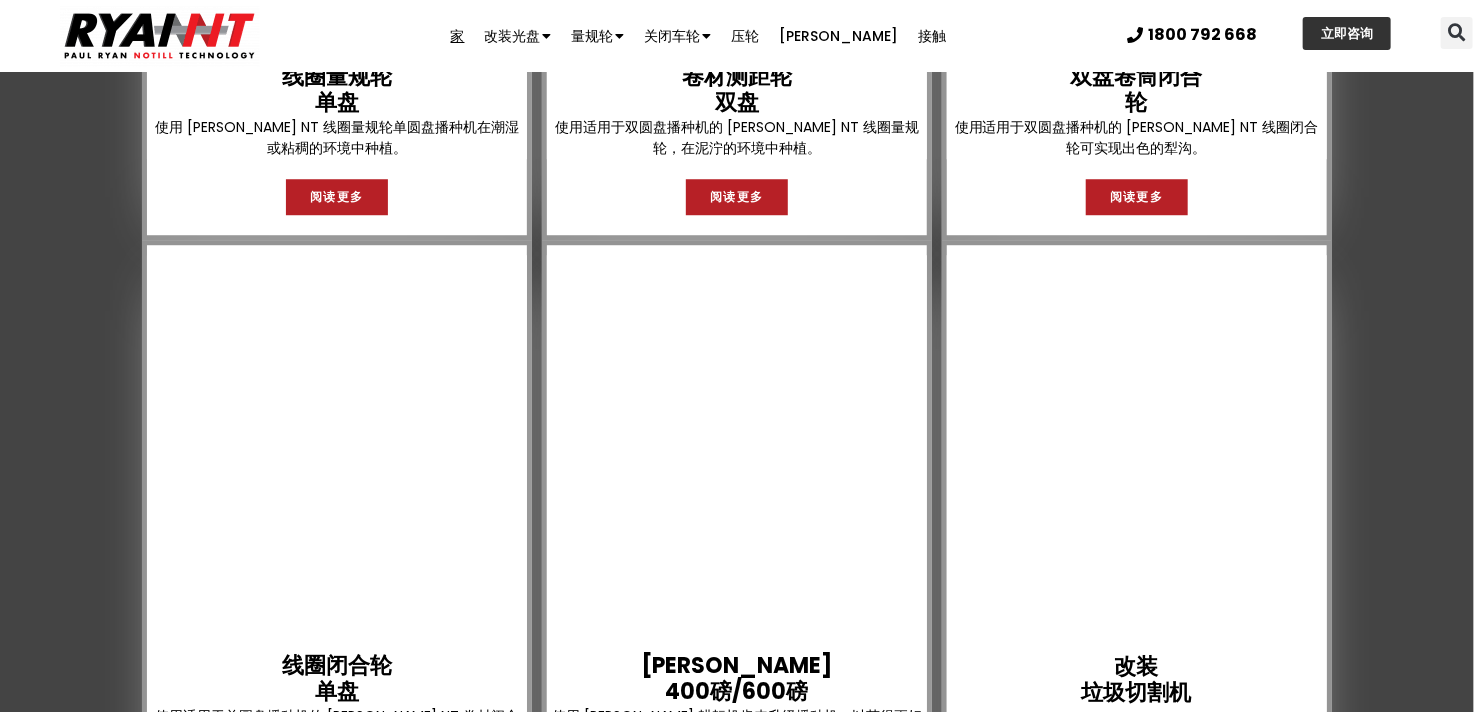 scroll, scrollTop: 2500, scrollLeft: 0, axis: vertical 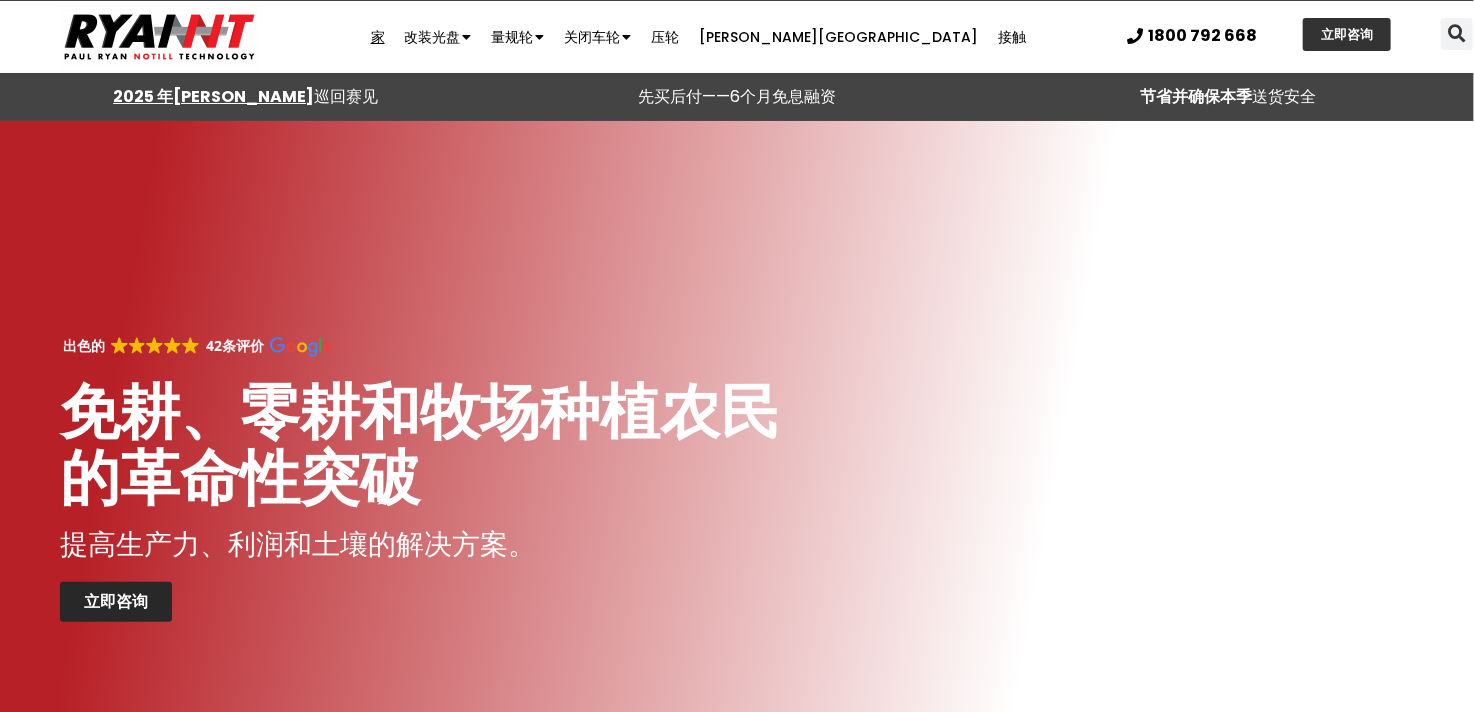 click at bounding box center (737, 476) 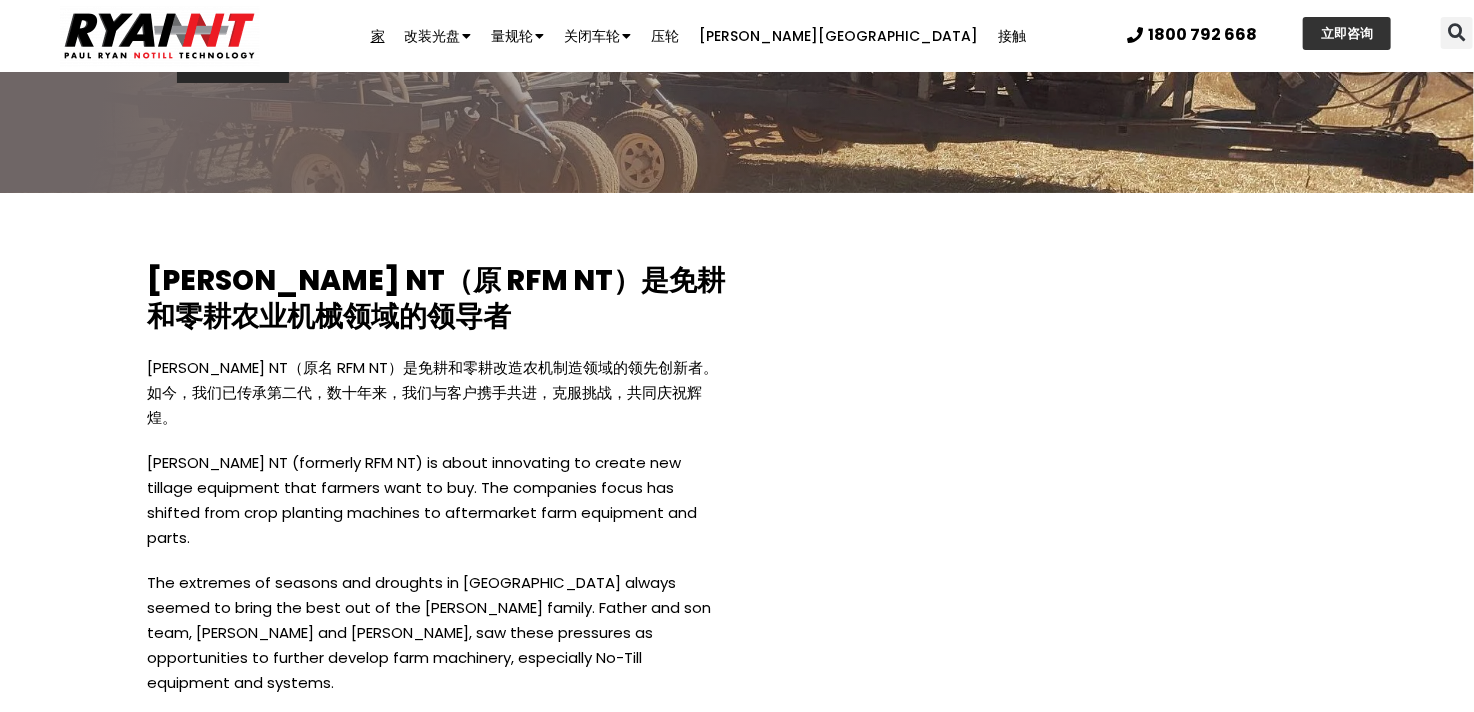 scroll, scrollTop: 3504, scrollLeft: 0, axis: vertical 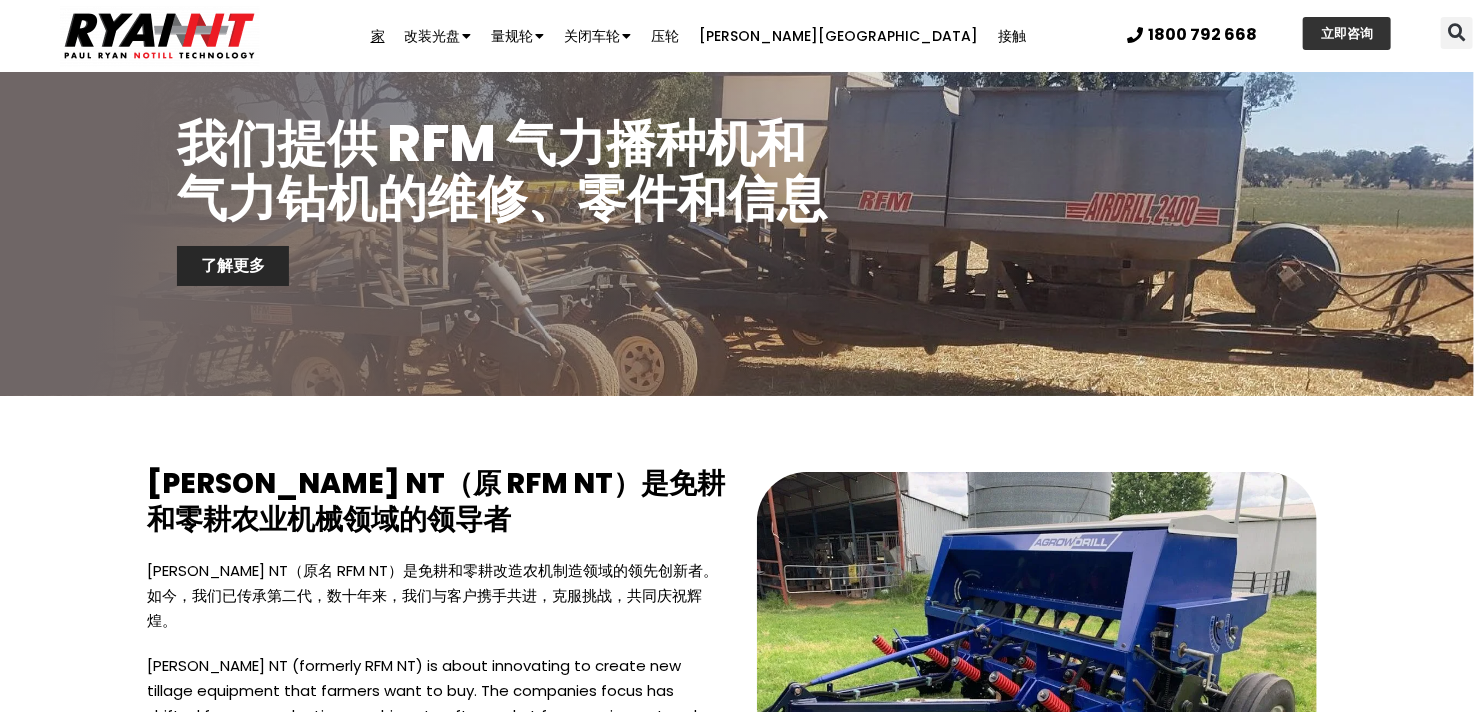 click at bounding box center [160, 36] 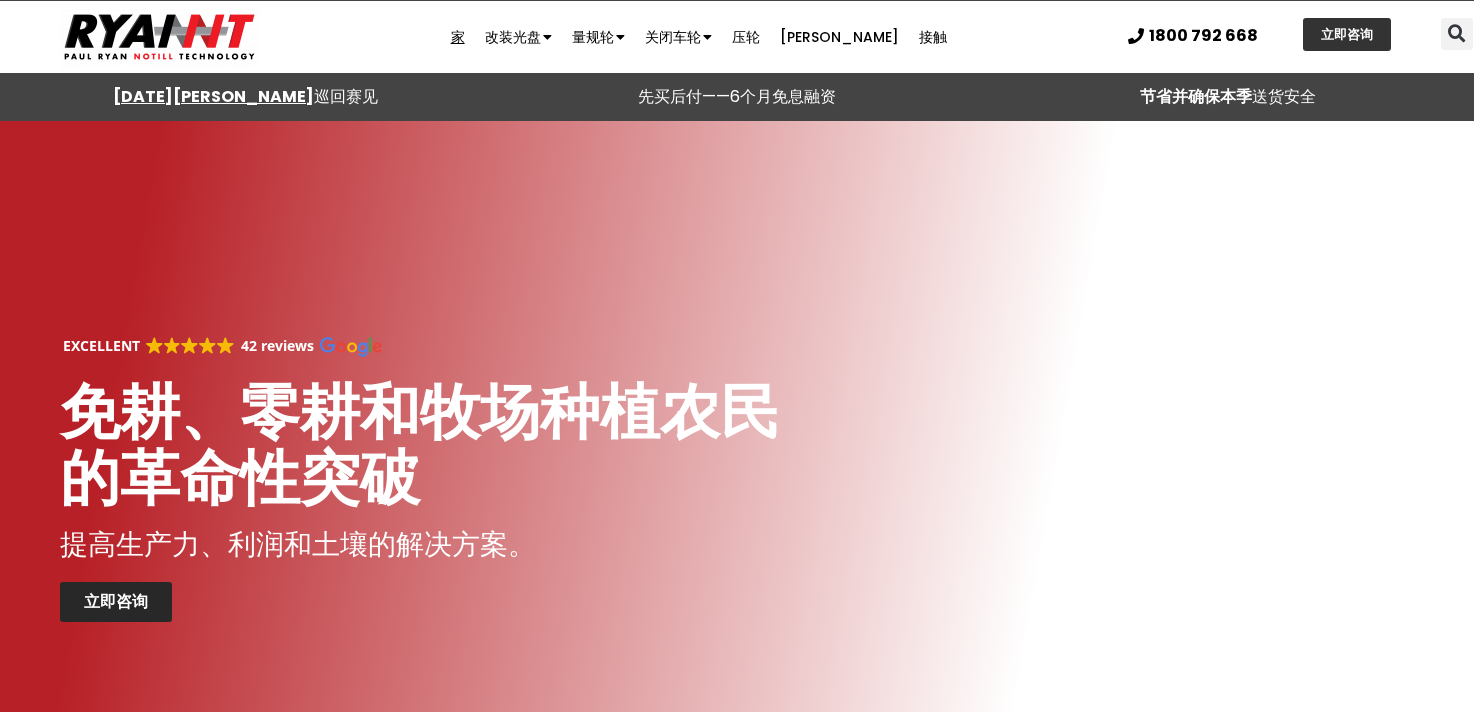 scroll, scrollTop: 0, scrollLeft: 0, axis: both 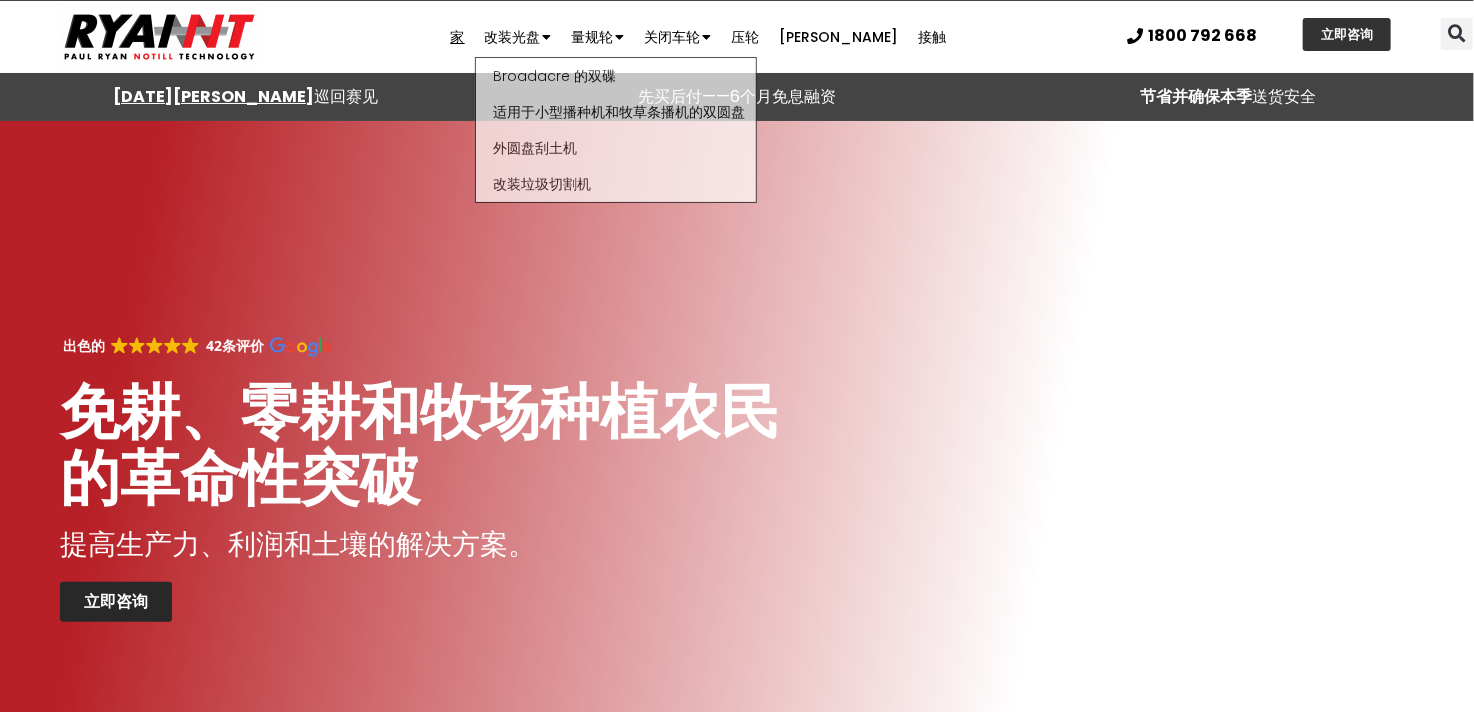 click on "家" 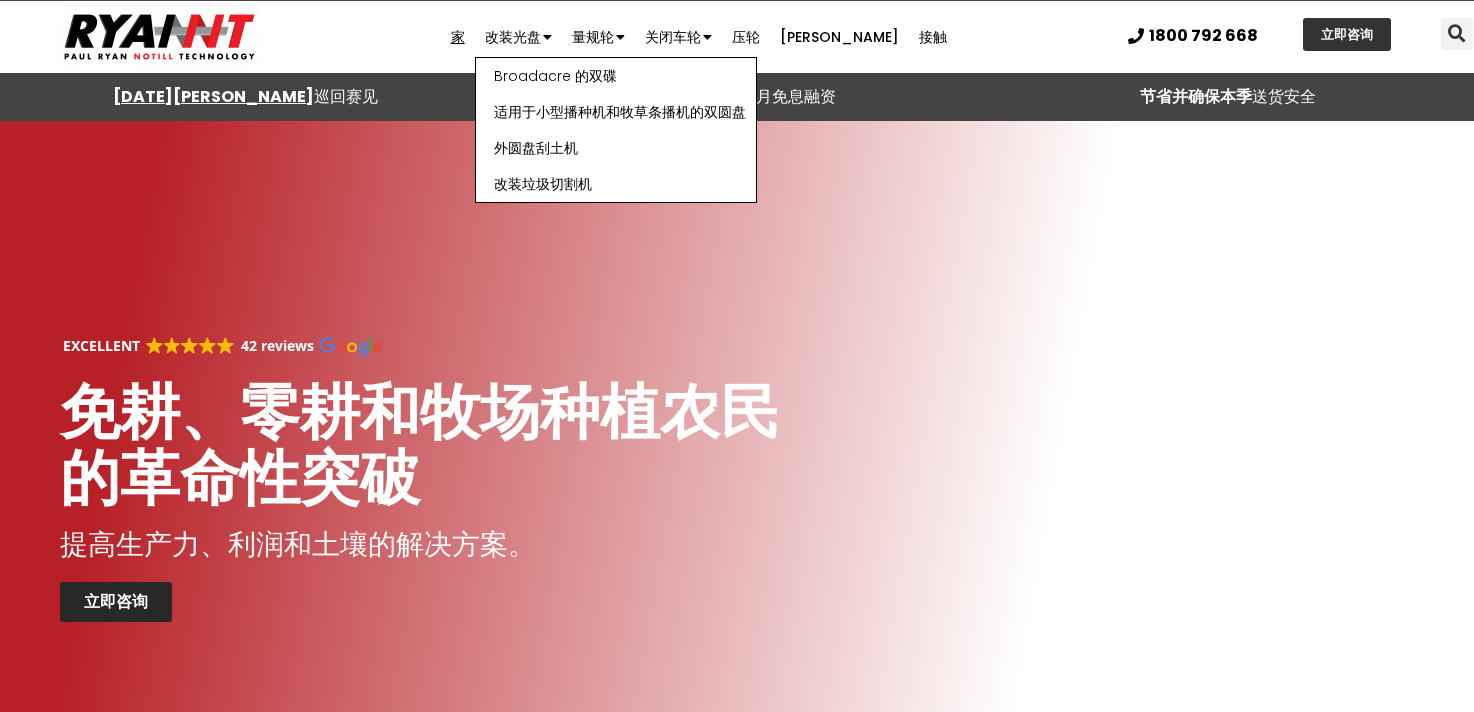 scroll, scrollTop: 0, scrollLeft: 0, axis: both 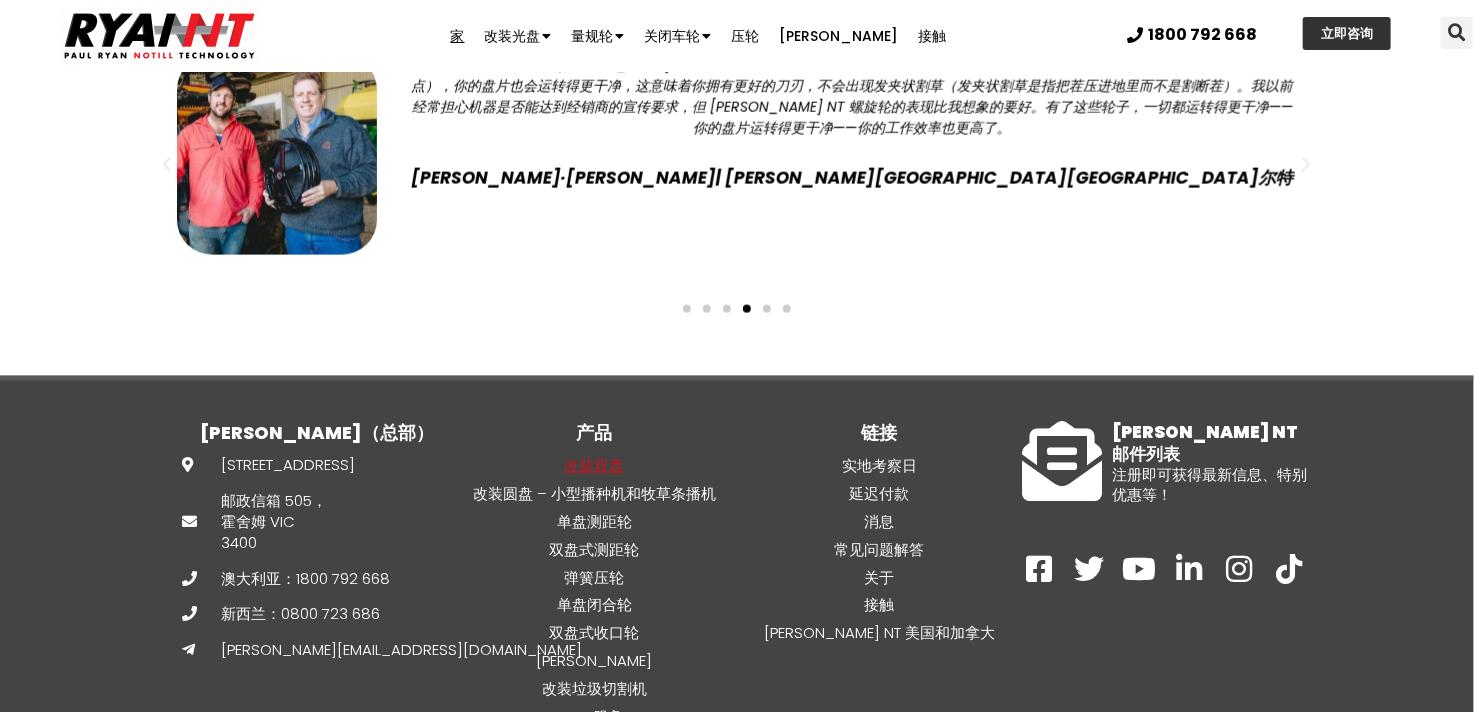 click on "改装双盘" 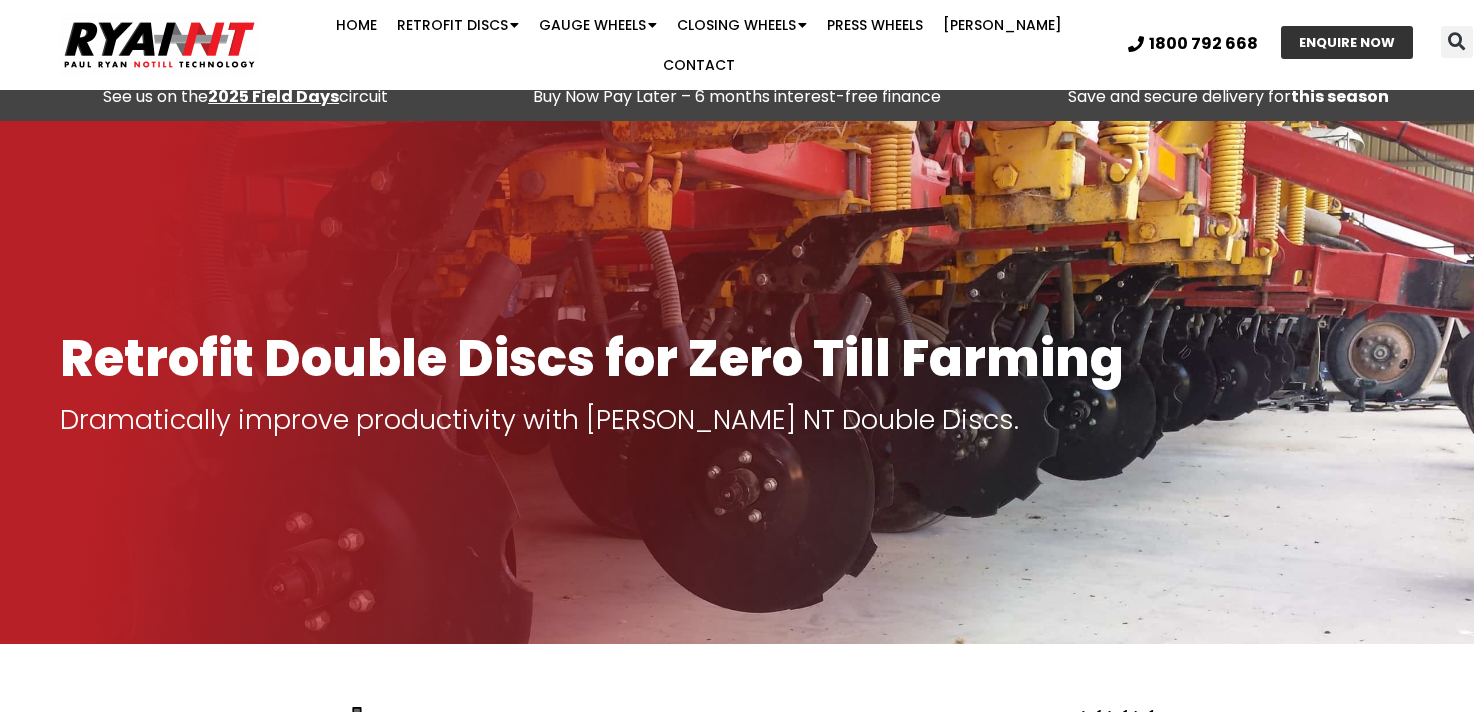 scroll, scrollTop: 1501, scrollLeft: 0, axis: vertical 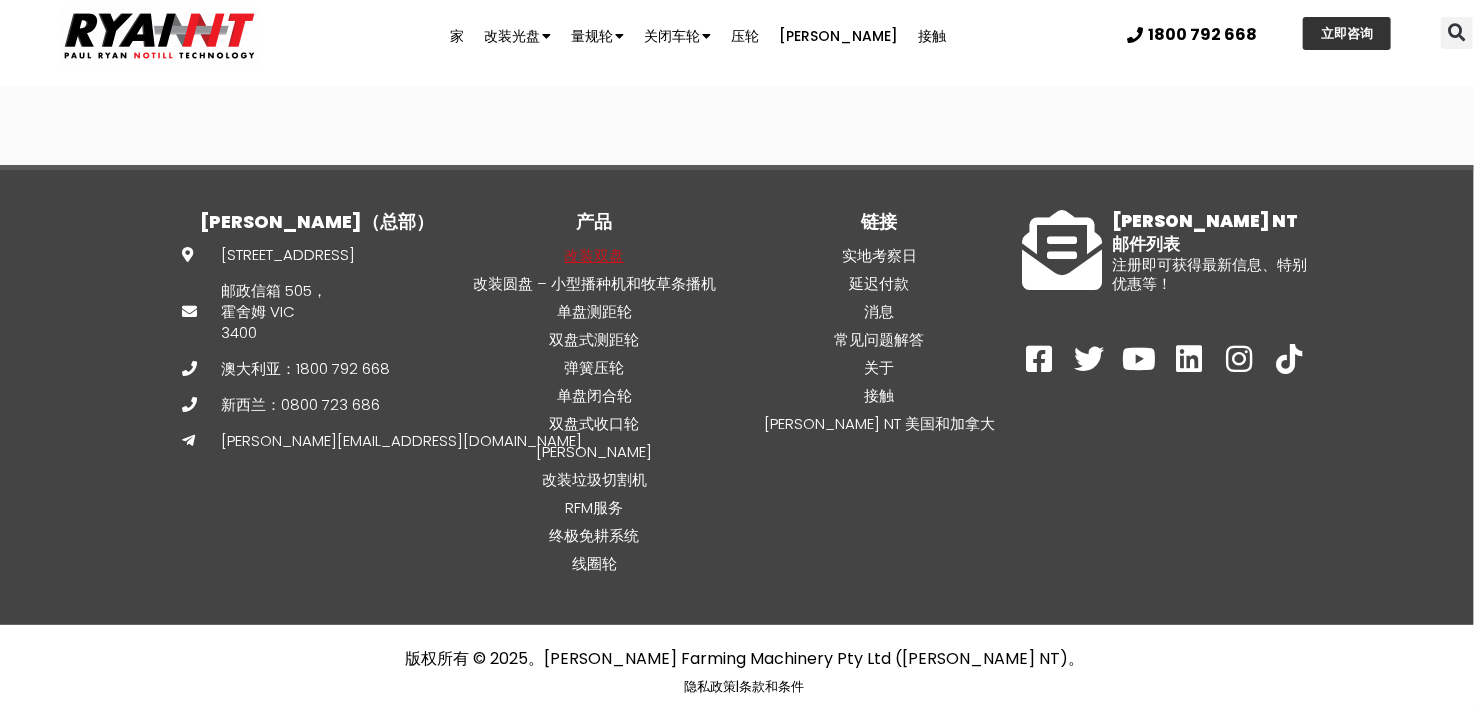 click on "产品" at bounding box center [595, 221] 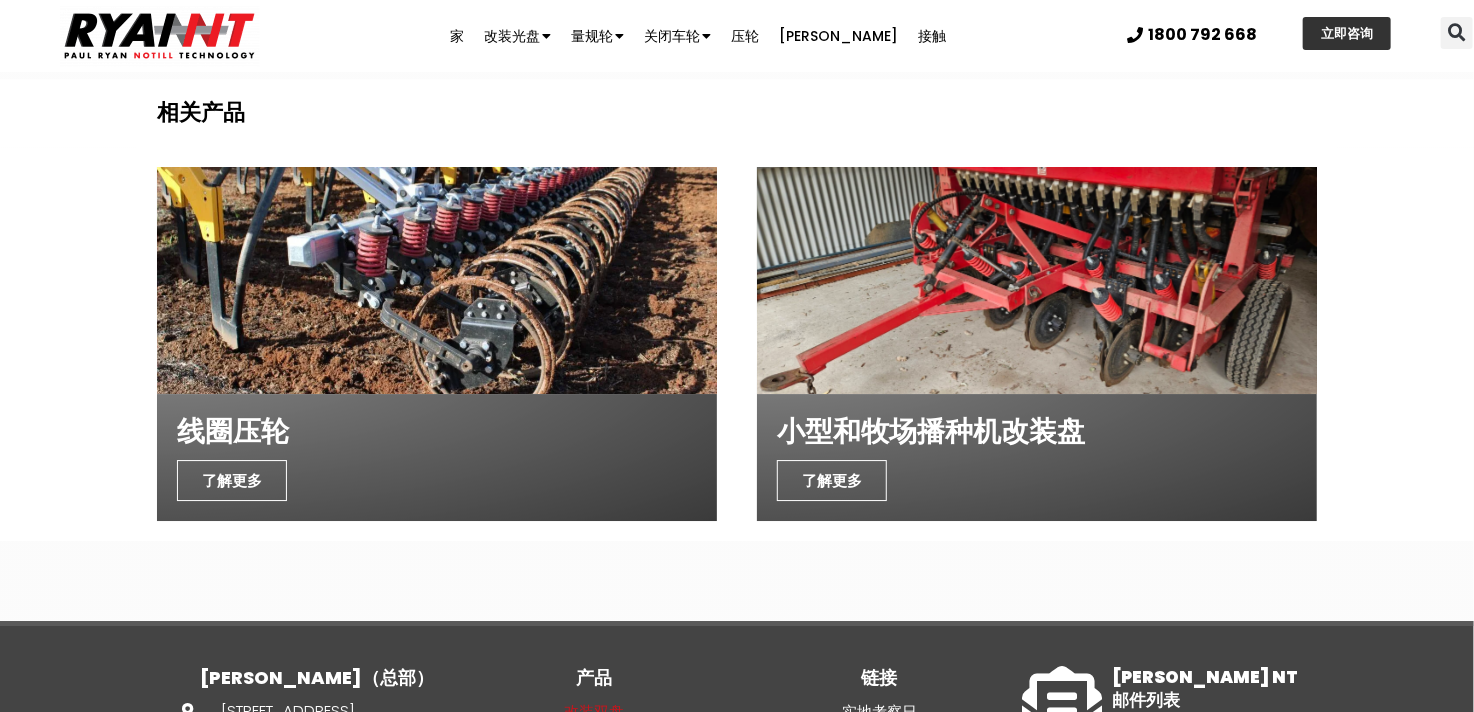scroll, scrollTop: 6506, scrollLeft: 0, axis: vertical 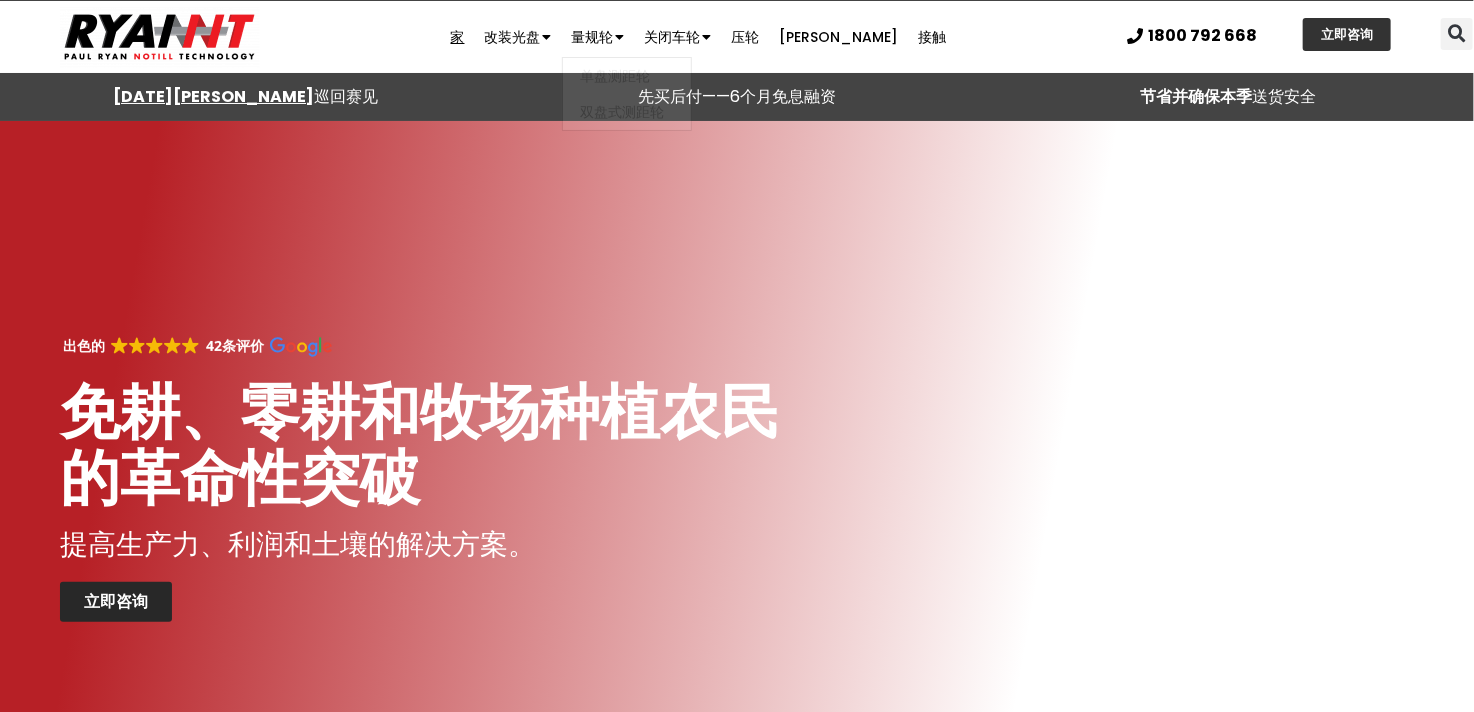 click at bounding box center (1457, 34) 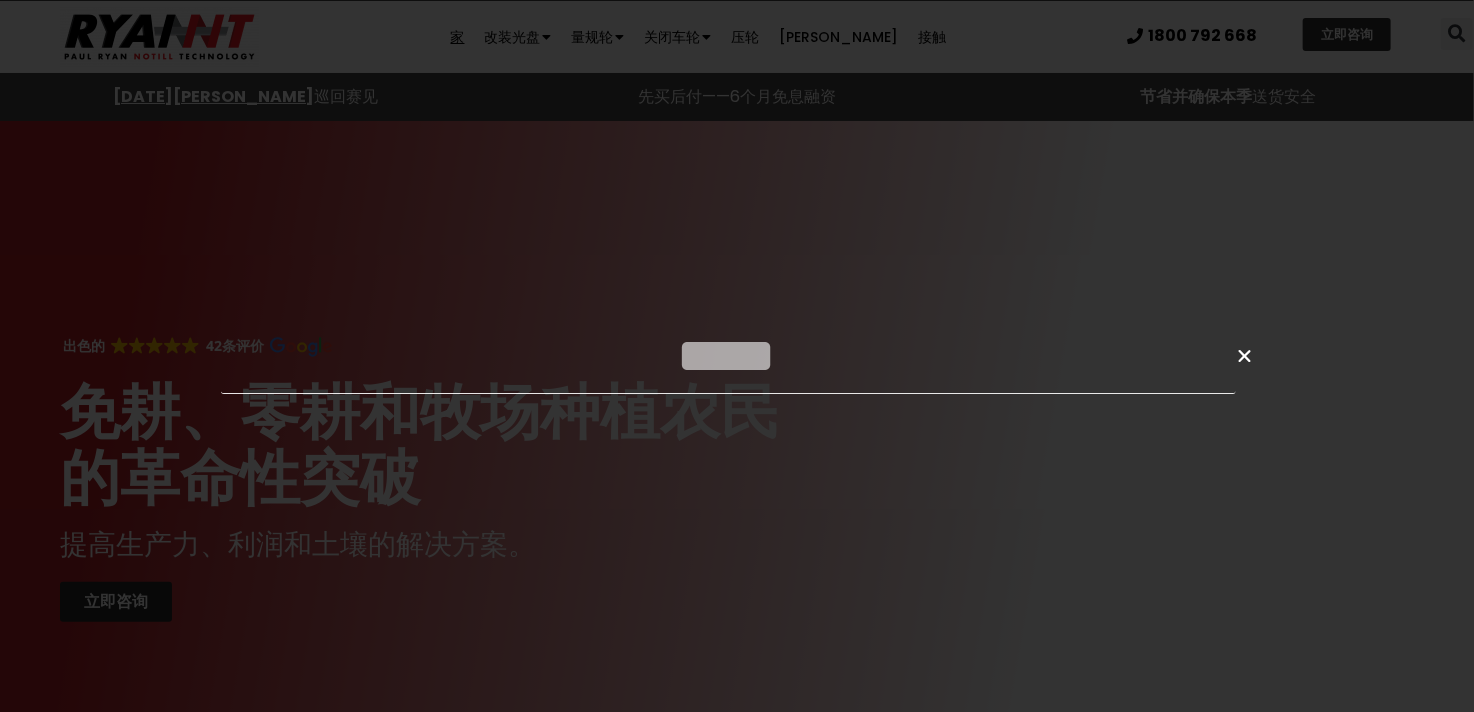 click on "搜索" at bounding box center [728, 356] 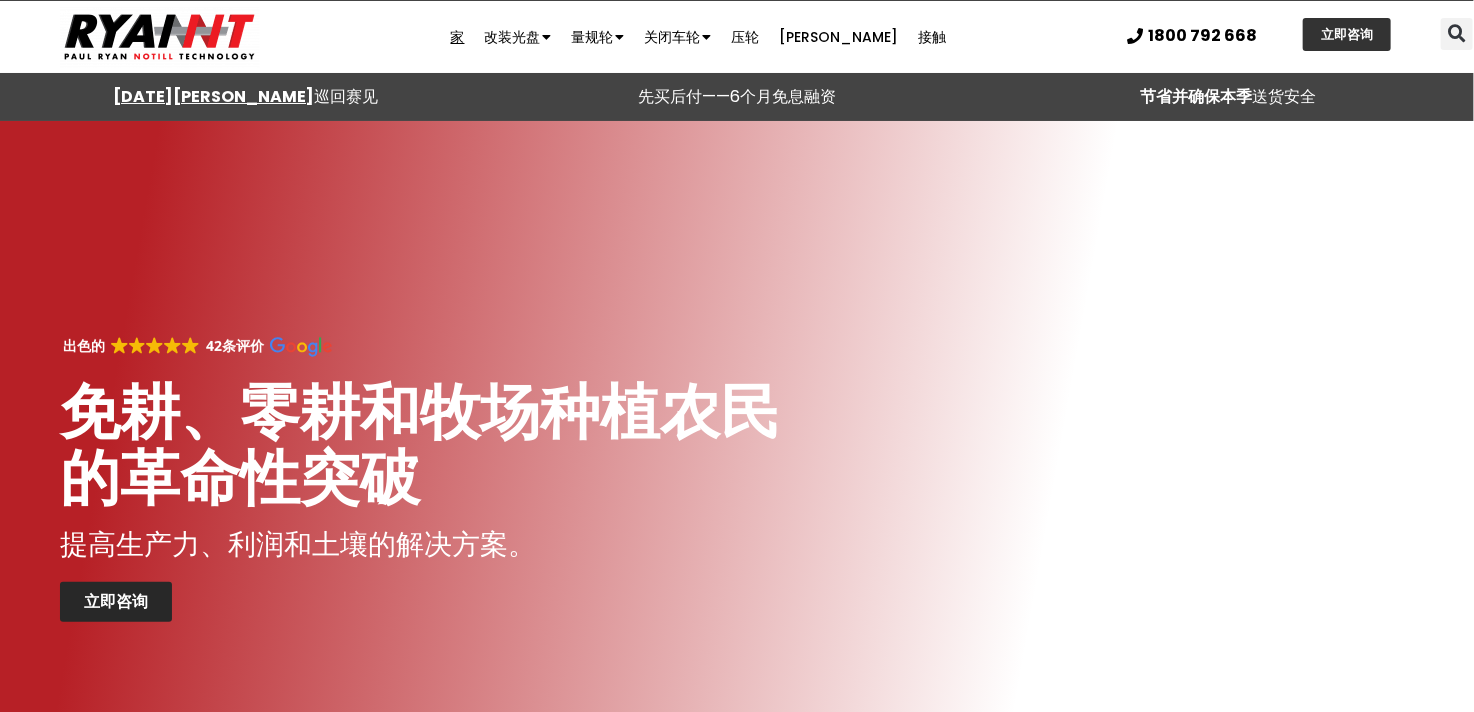 click at bounding box center [1457, 34] 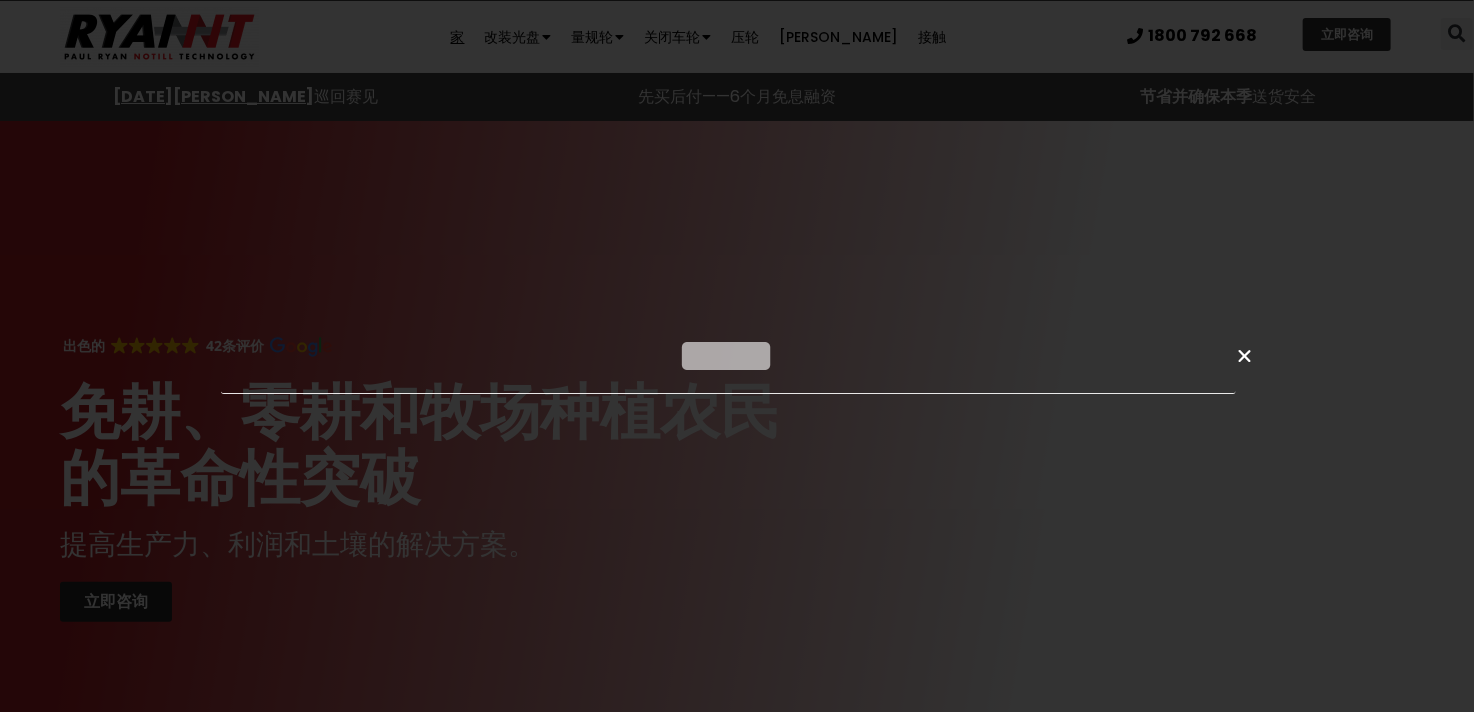 paste on "*******" 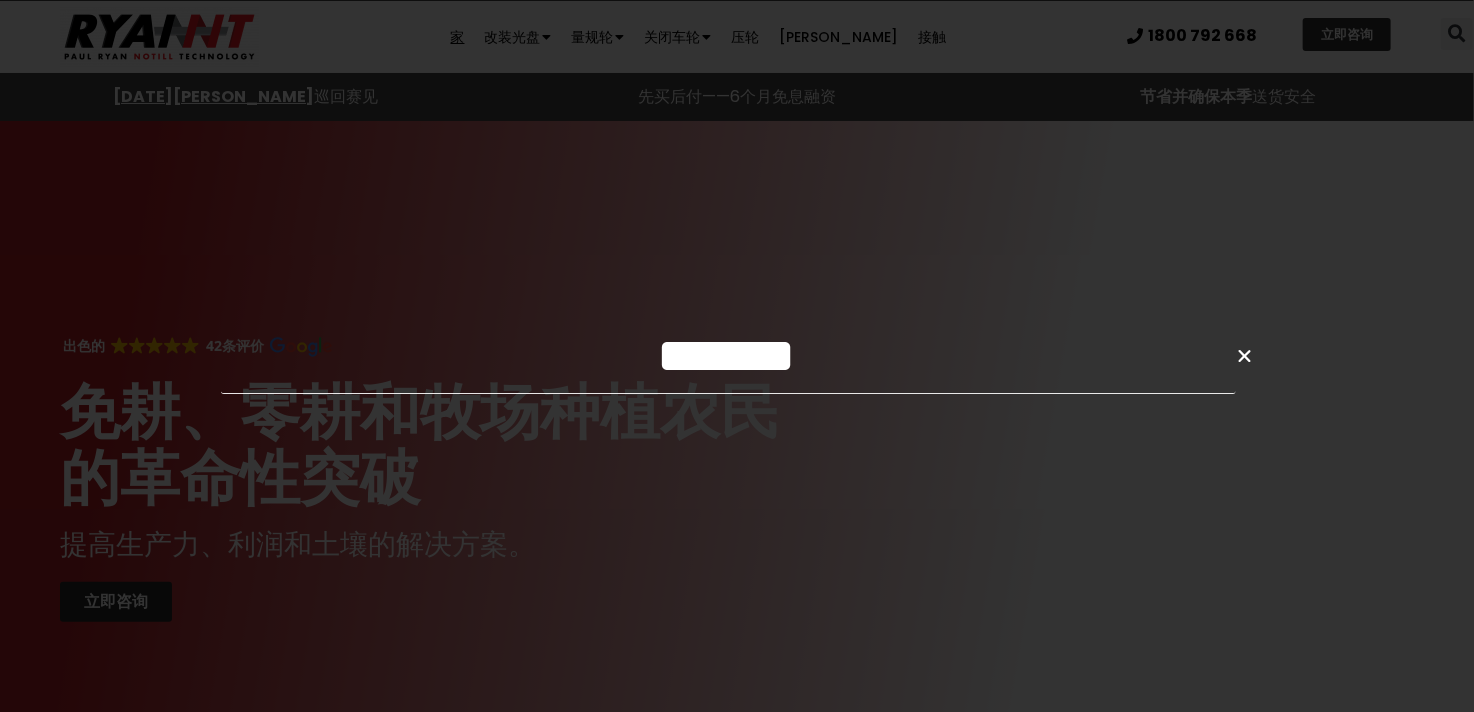 type on "*******" 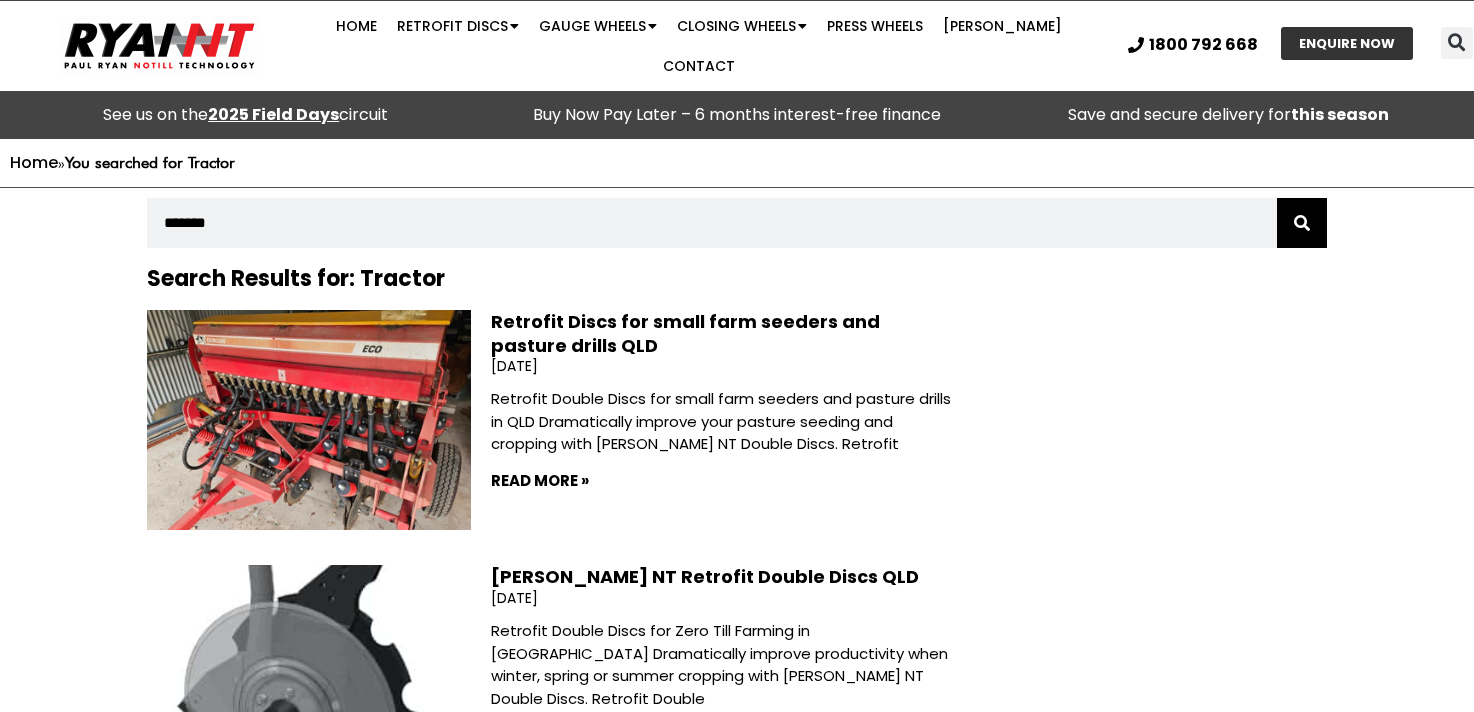scroll, scrollTop: 0, scrollLeft: 0, axis: both 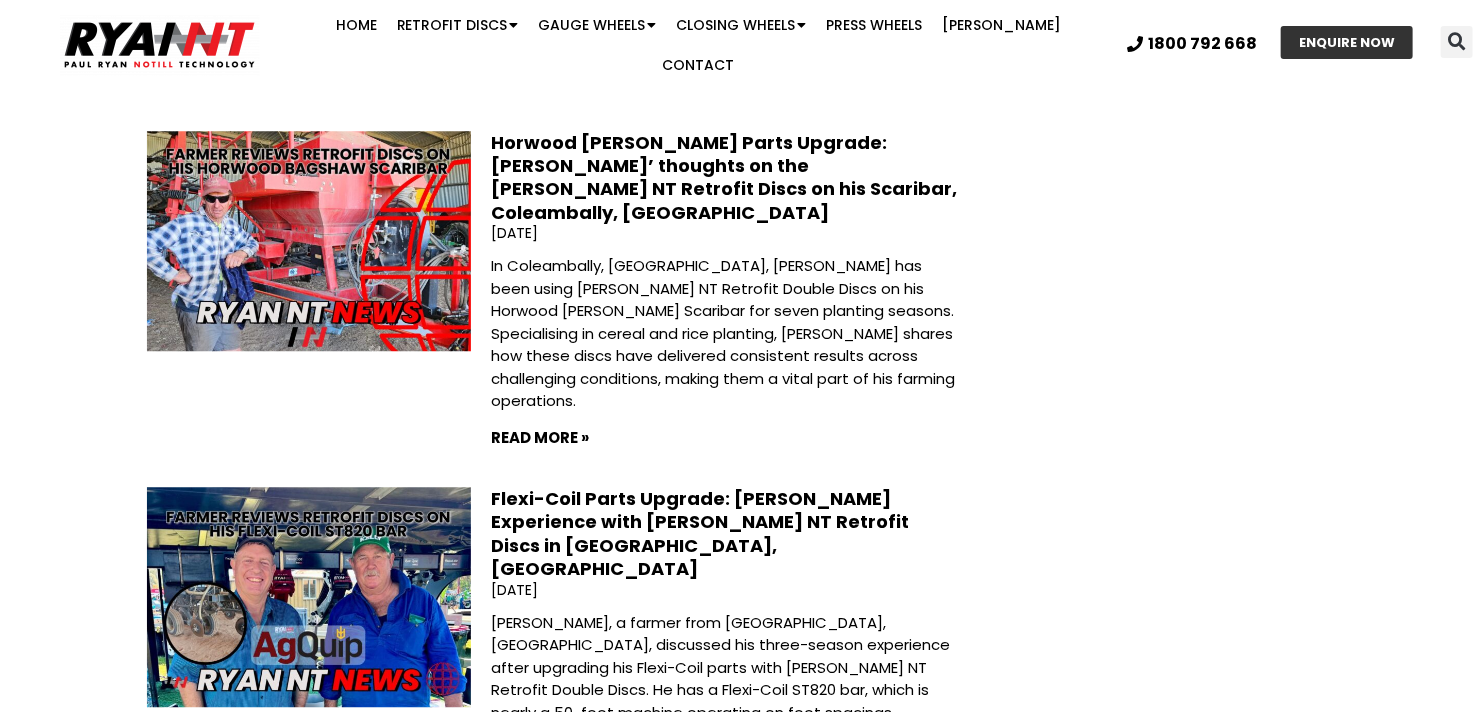 click on "Page 2" at bounding box center (550, 822) 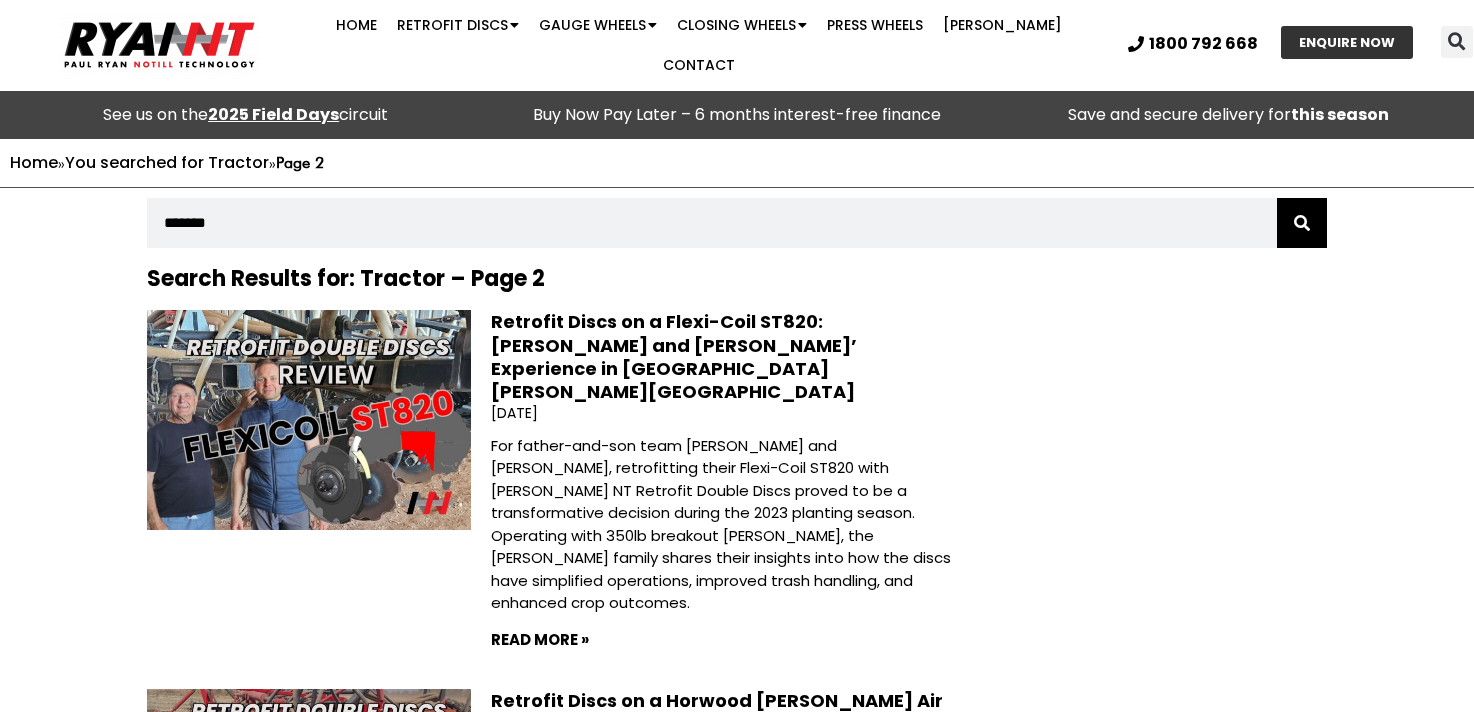 scroll, scrollTop: 462, scrollLeft: 0, axis: vertical 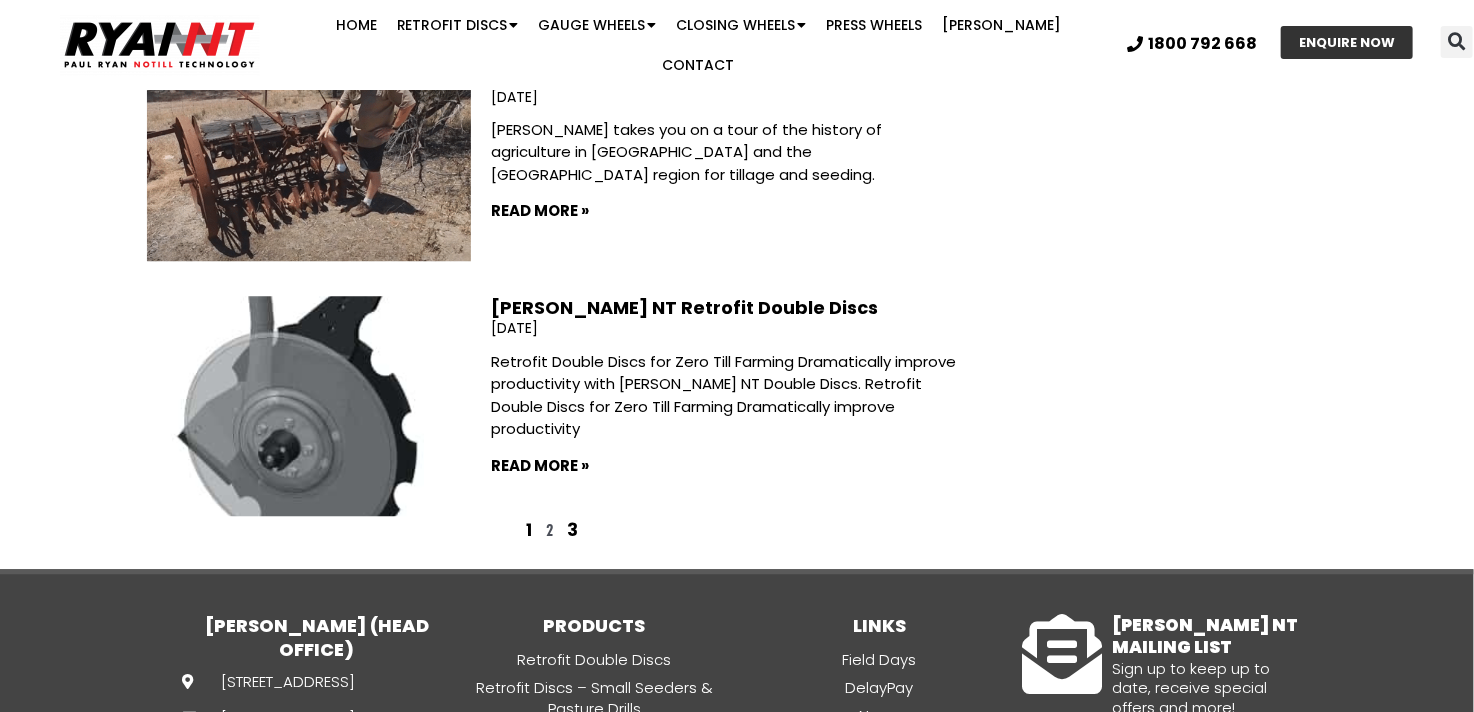 click on "Page 3" at bounding box center [572, 530] 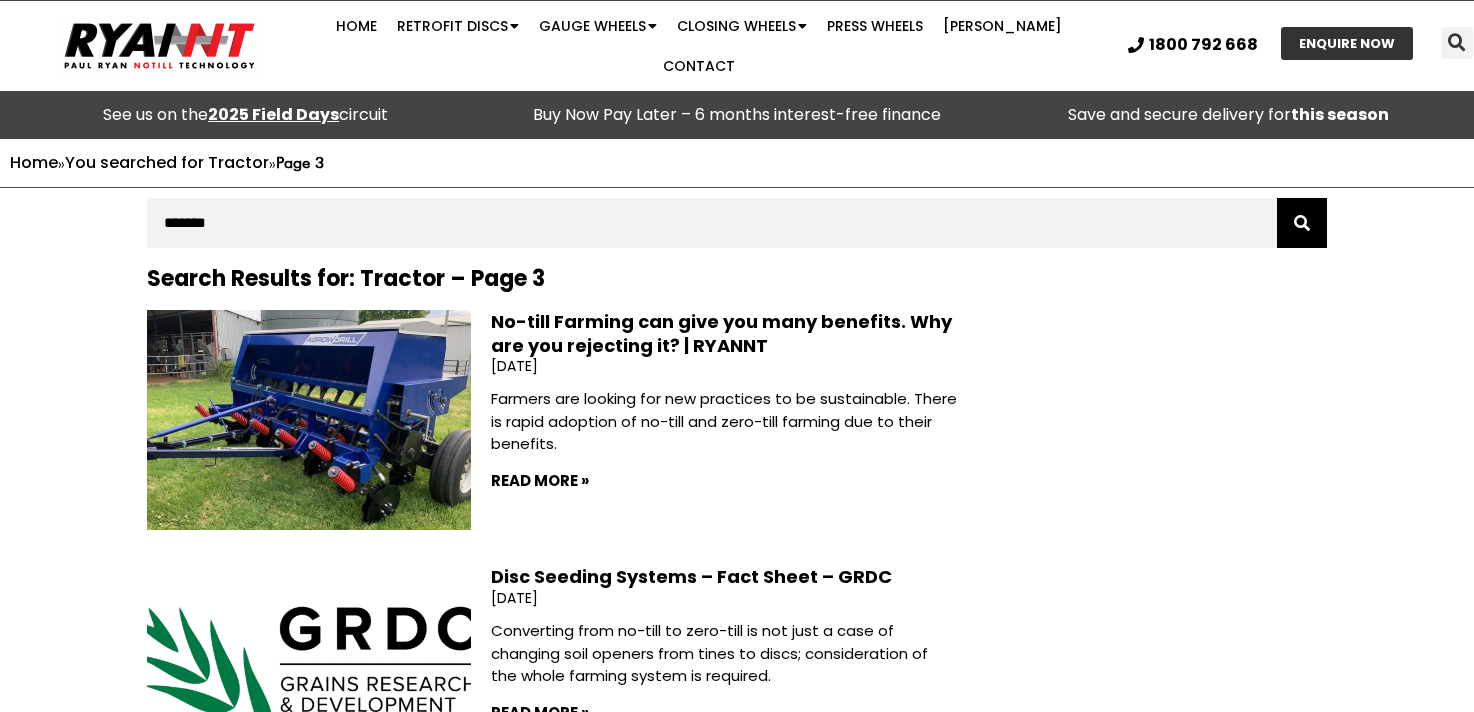 scroll, scrollTop: 0, scrollLeft: 0, axis: both 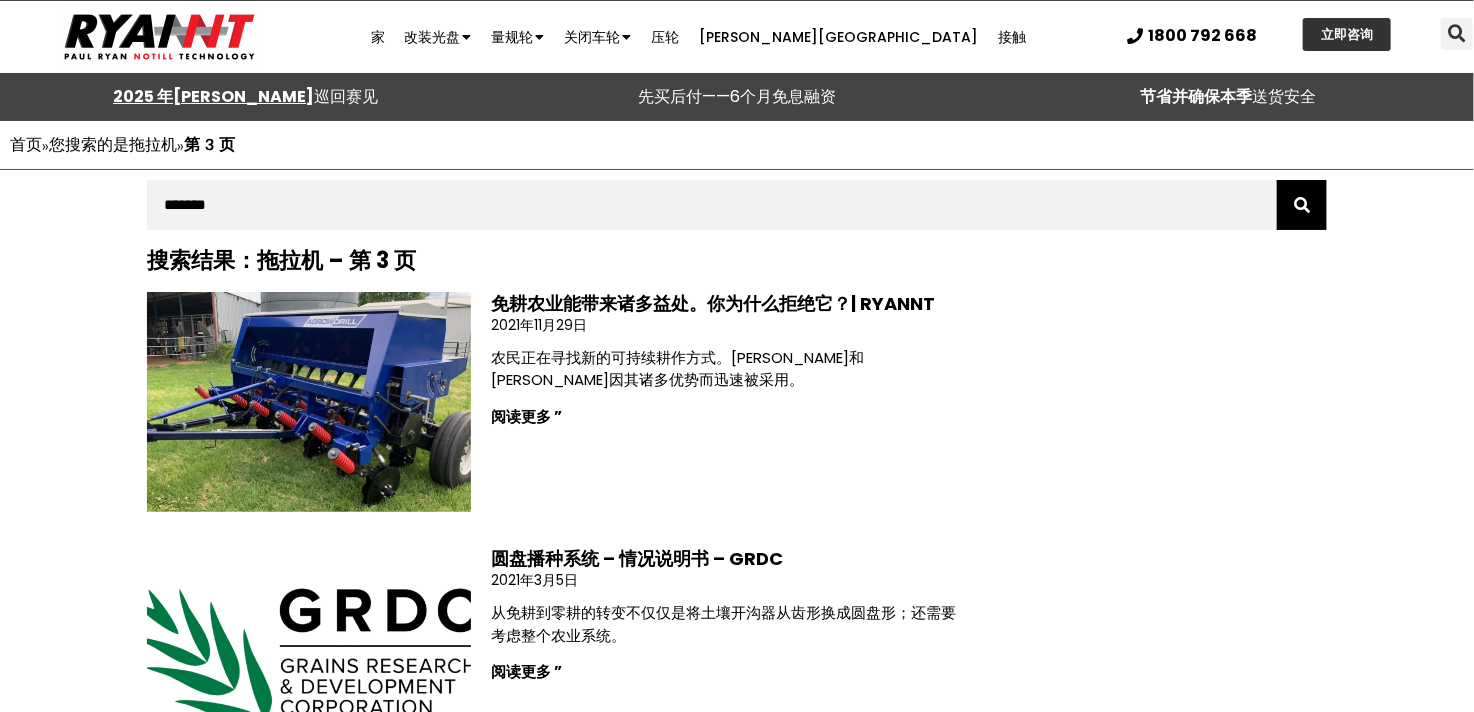 click on "免耕农业能带来诸多益处。你为什么拒绝它？| RYANNT
2021年11月29日
农民正在寻找新的可持续耕作方式。免耕和零耕作因其诸多优势而迅速被采用。
阅读更多 ”" at bounding box center [724, 402] 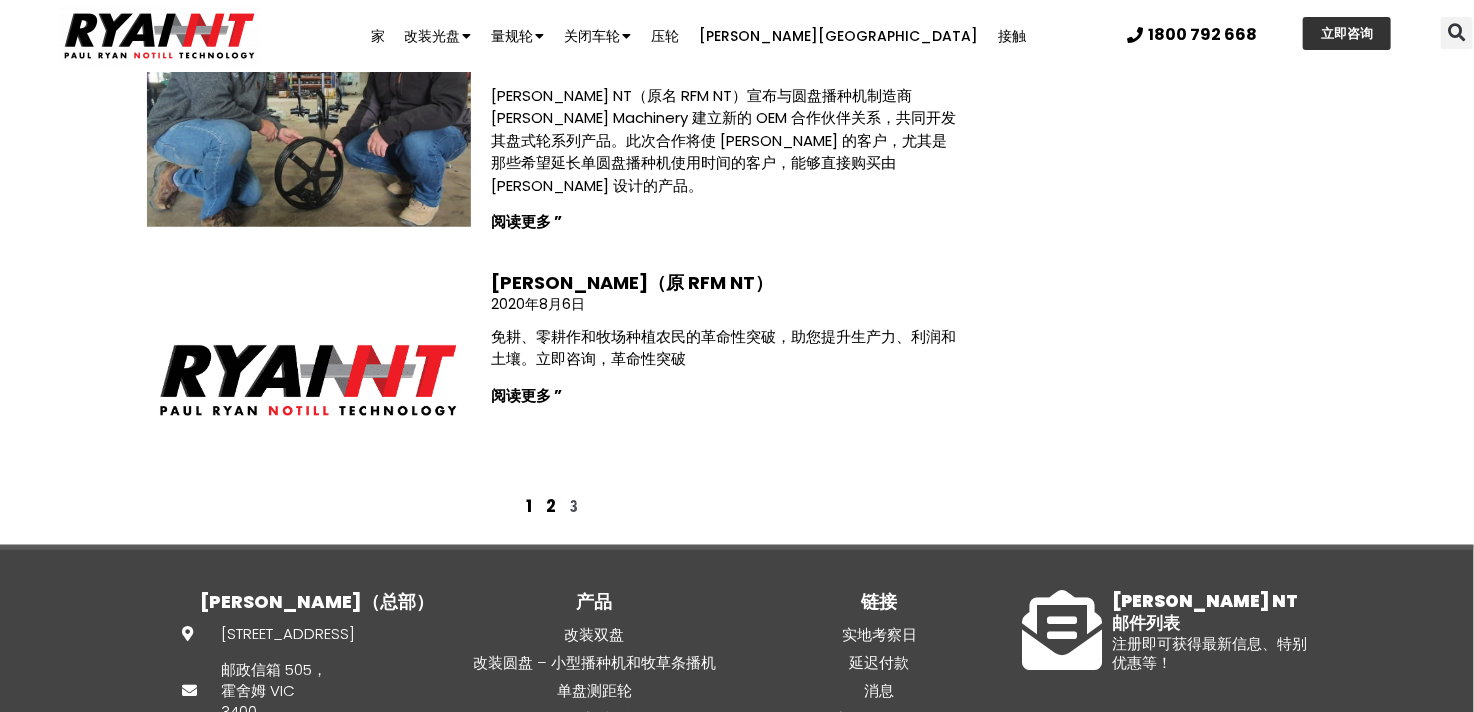 scroll, scrollTop: 800, scrollLeft: 0, axis: vertical 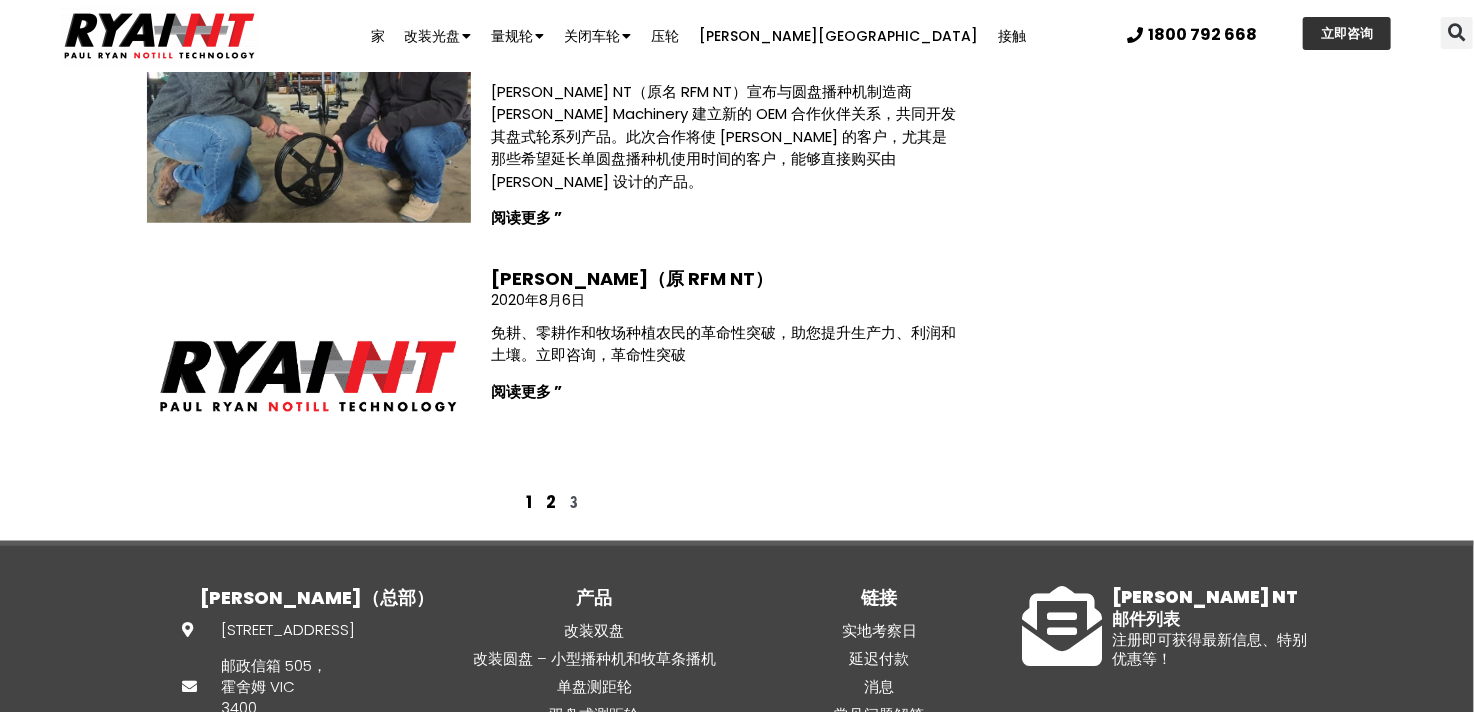 click on "1" at bounding box center [530, 502] 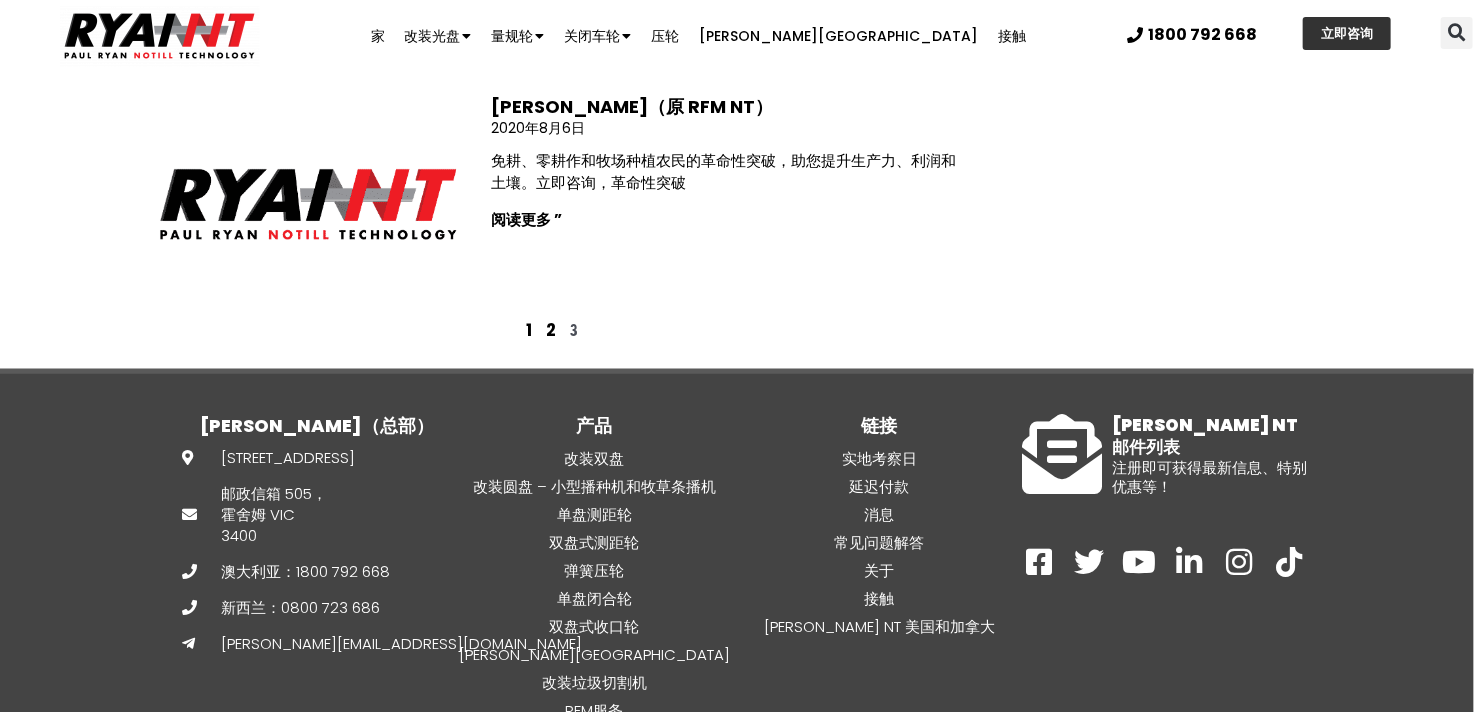 scroll, scrollTop: 1000, scrollLeft: 0, axis: vertical 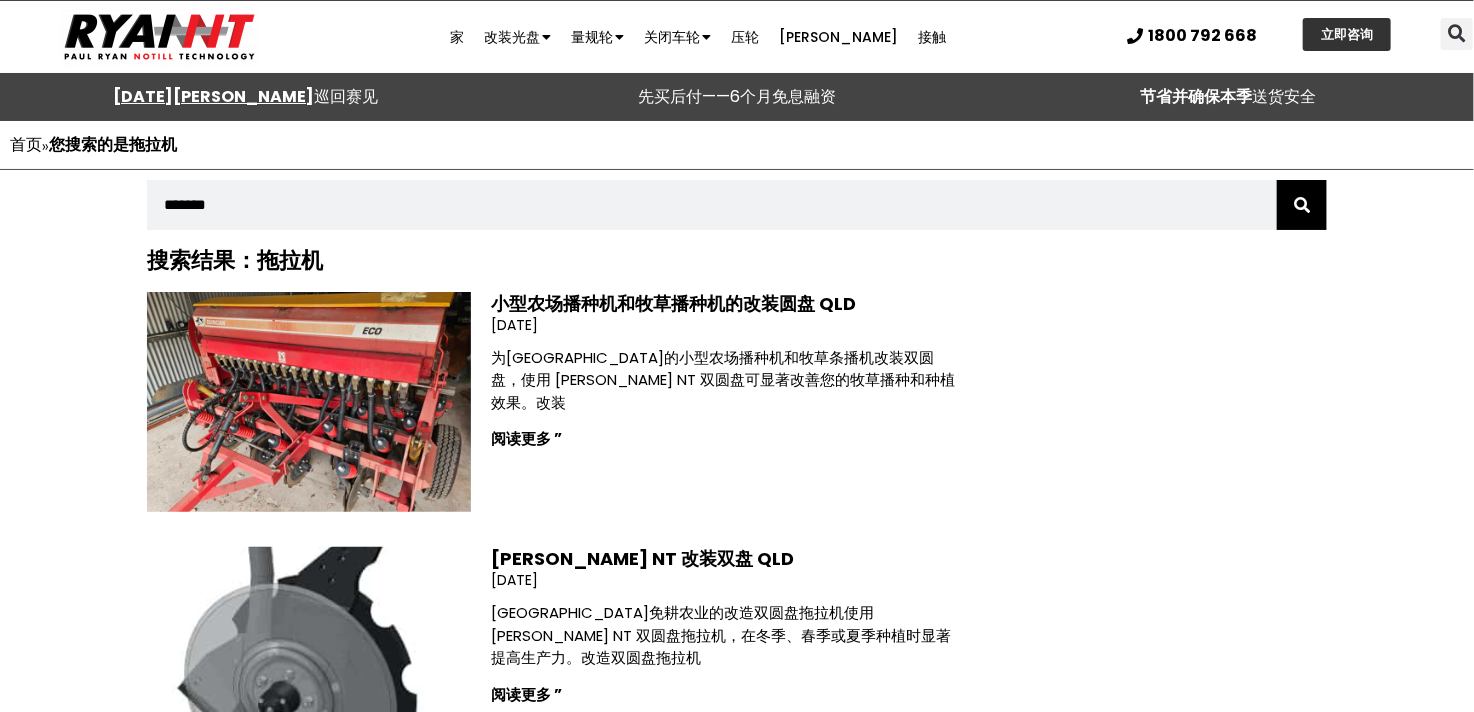 click at bounding box center [1152, 1744] 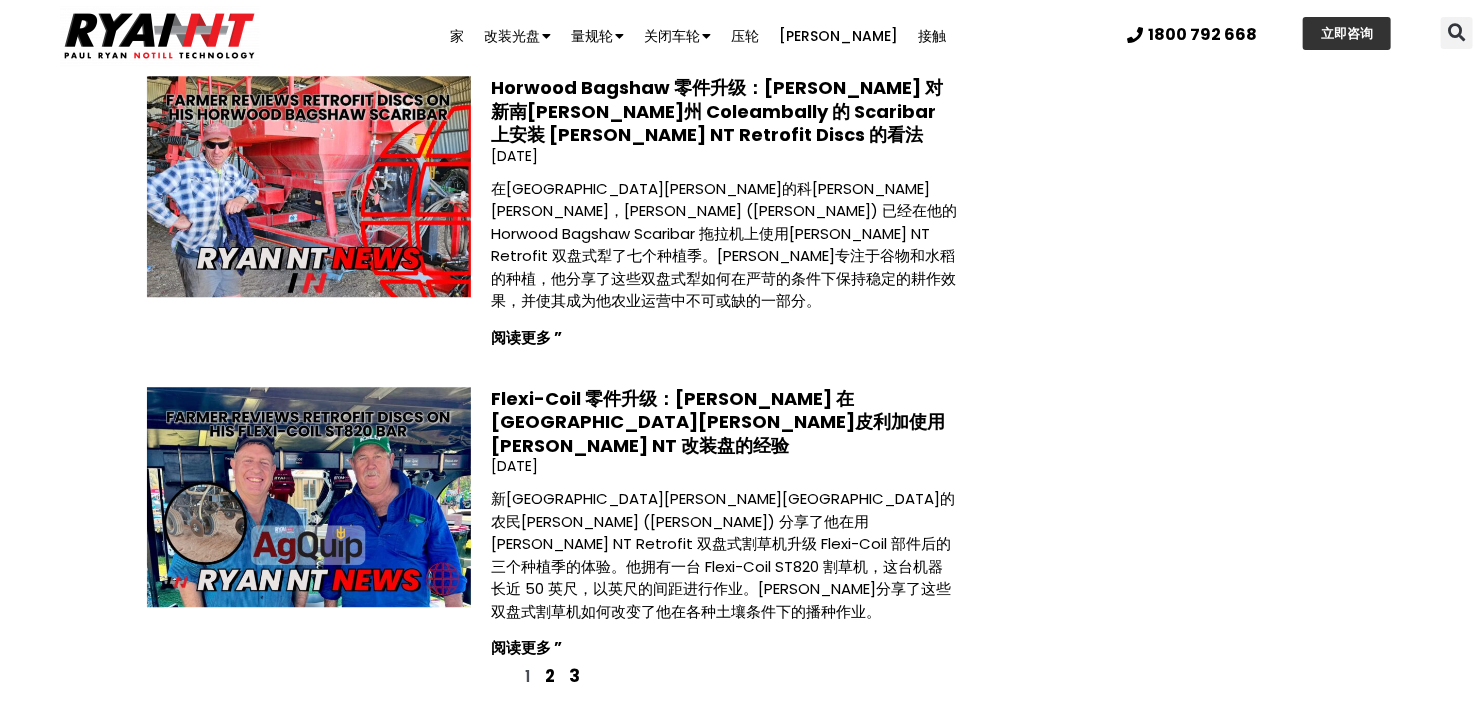 scroll, scrollTop: 2700, scrollLeft: 0, axis: vertical 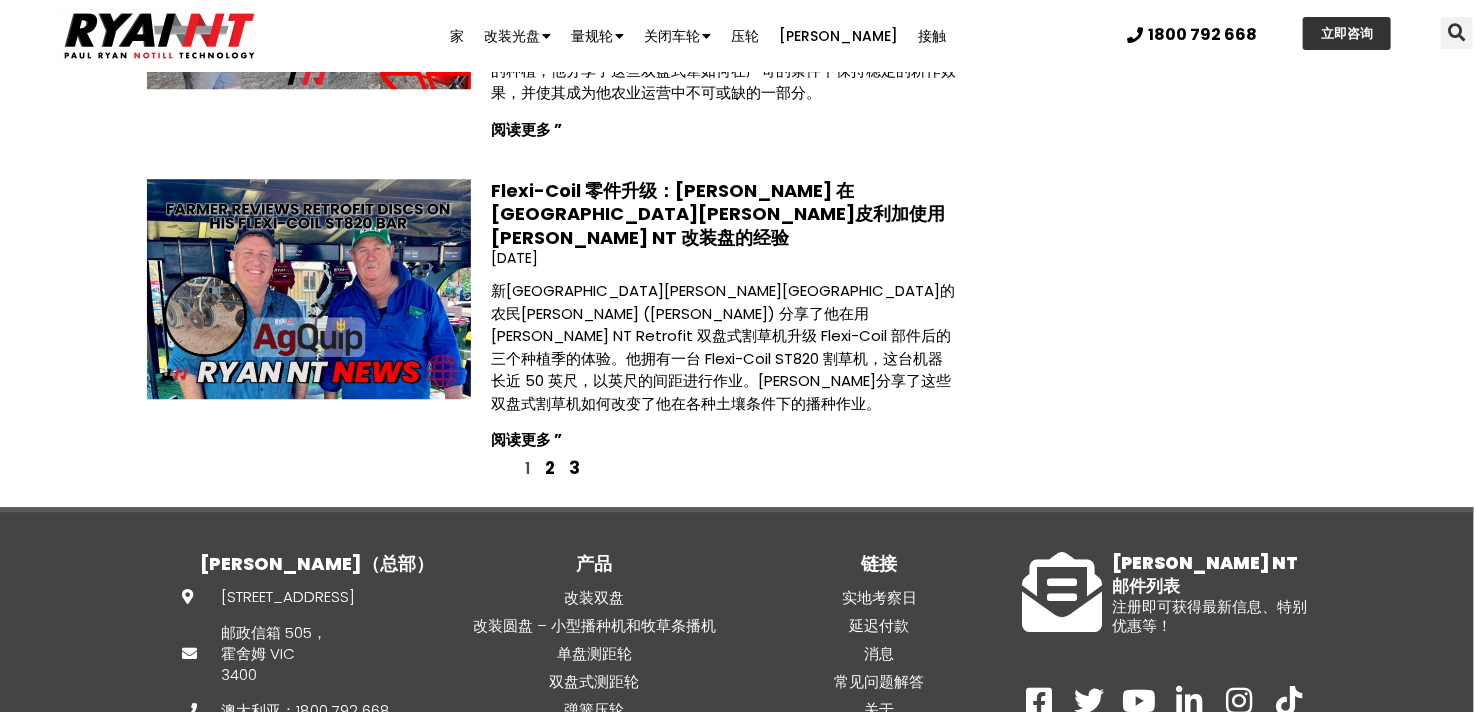 click on "3" at bounding box center [574, 468] 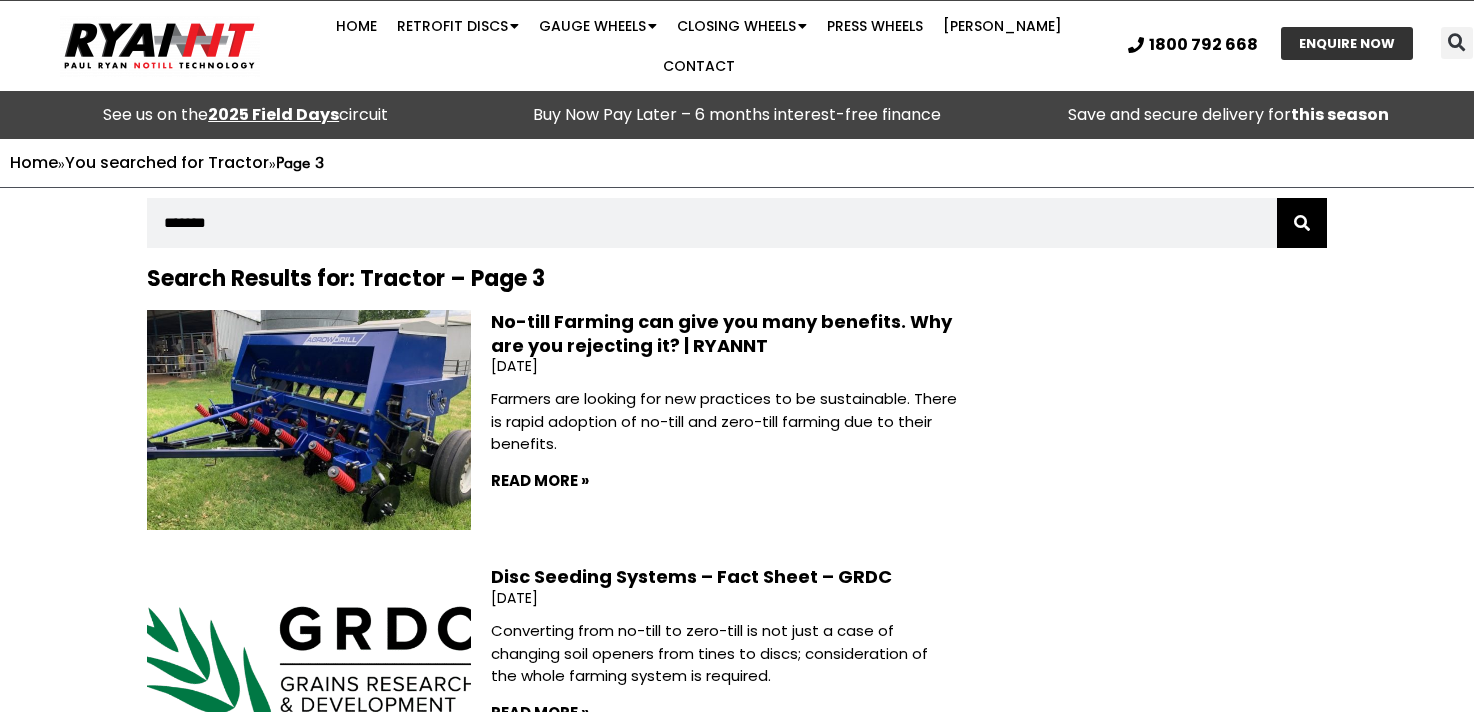 scroll, scrollTop: 0, scrollLeft: 0, axis: both 